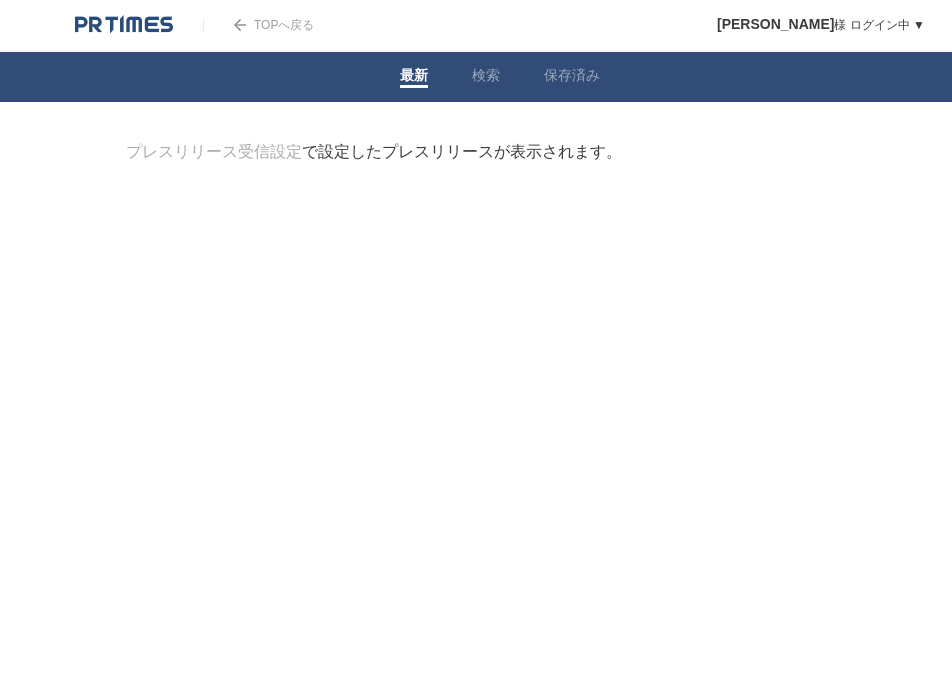 scroll, scrollTop: 0, scrollLeft: 0, axis: both 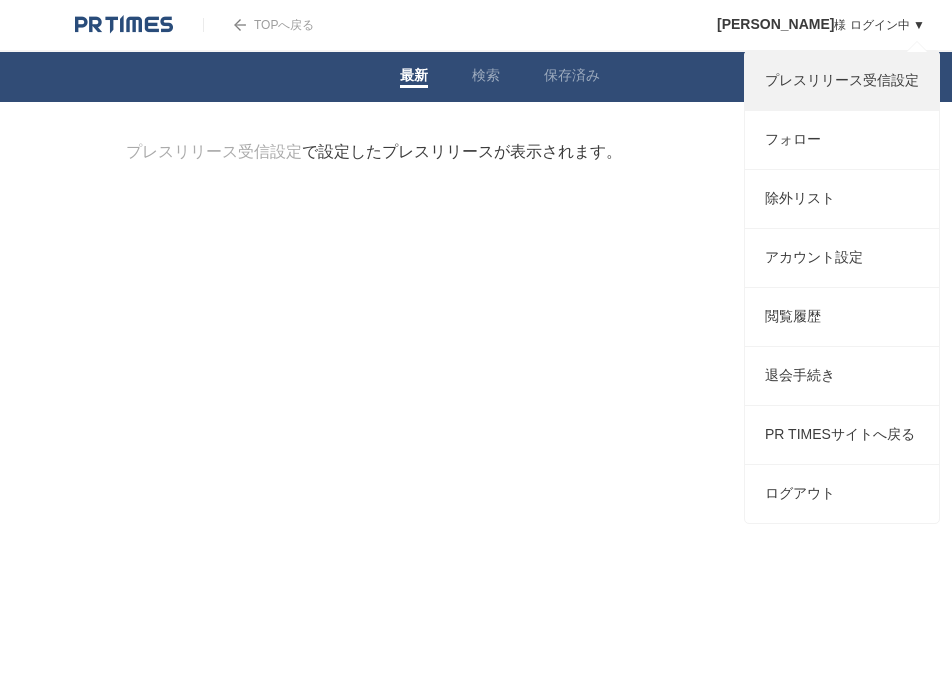 click on "プレスリリース受信設定" at bounding box center [842, 81] 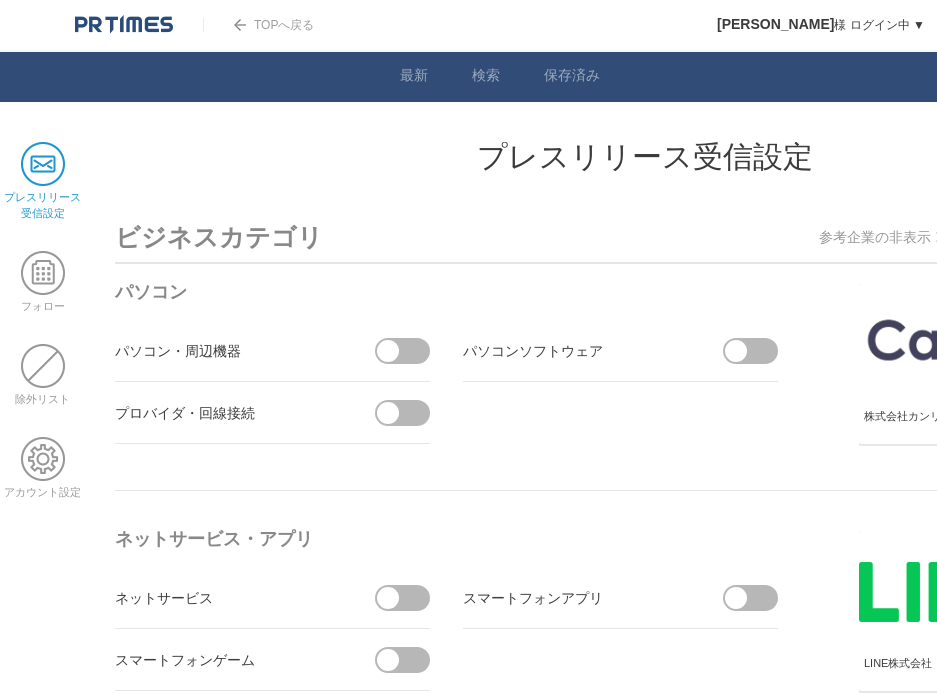 scroll, scrollTop: 0, scrollLeft: 0, axis: both 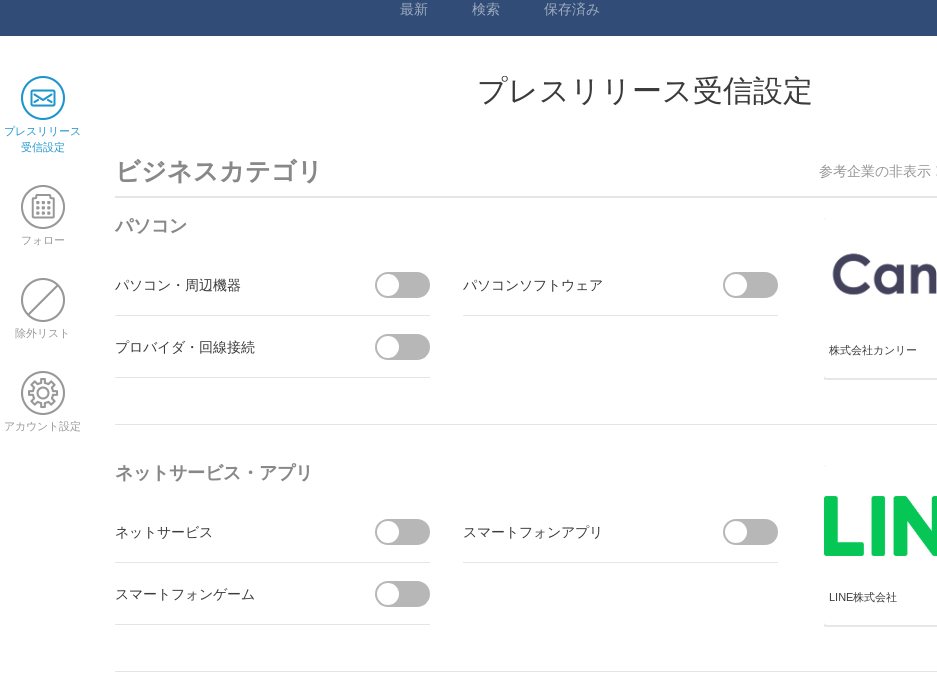 click at bounding box center (388, 285) 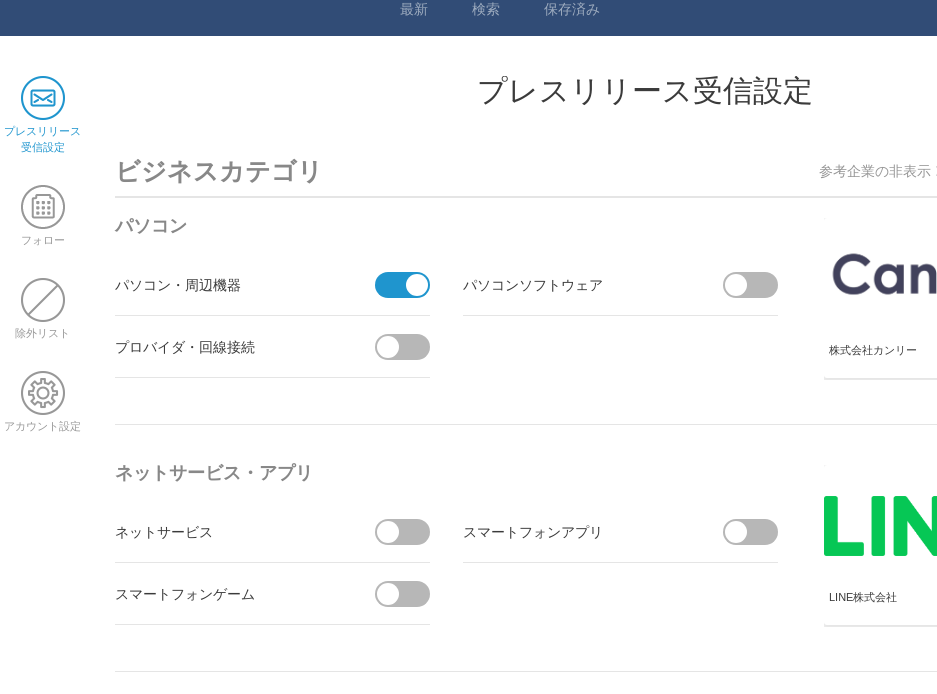 click at bounding box center (757, 285) 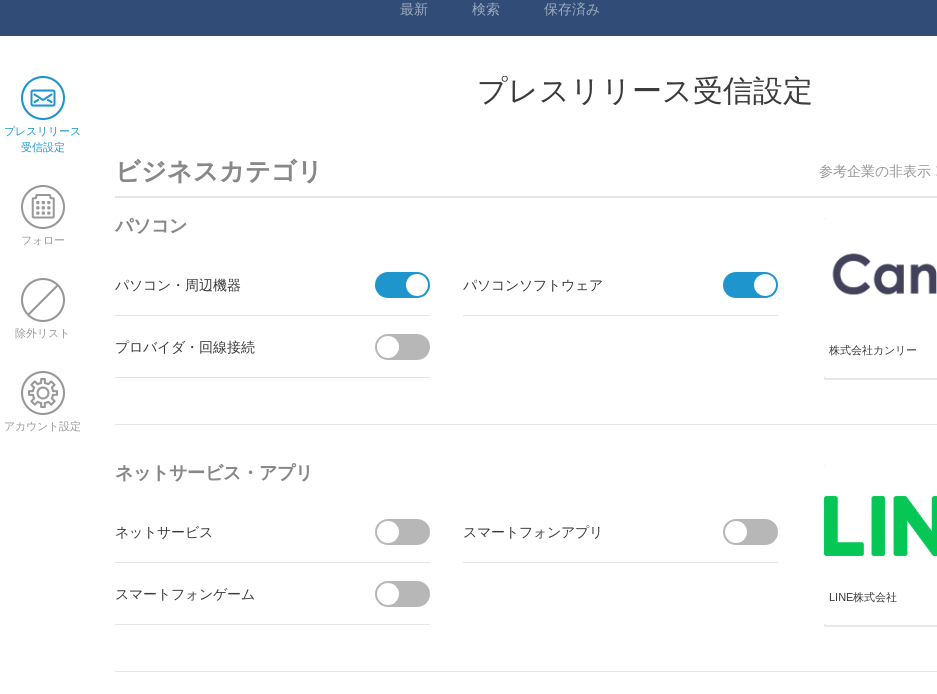 click at bounding box center [409, 347] 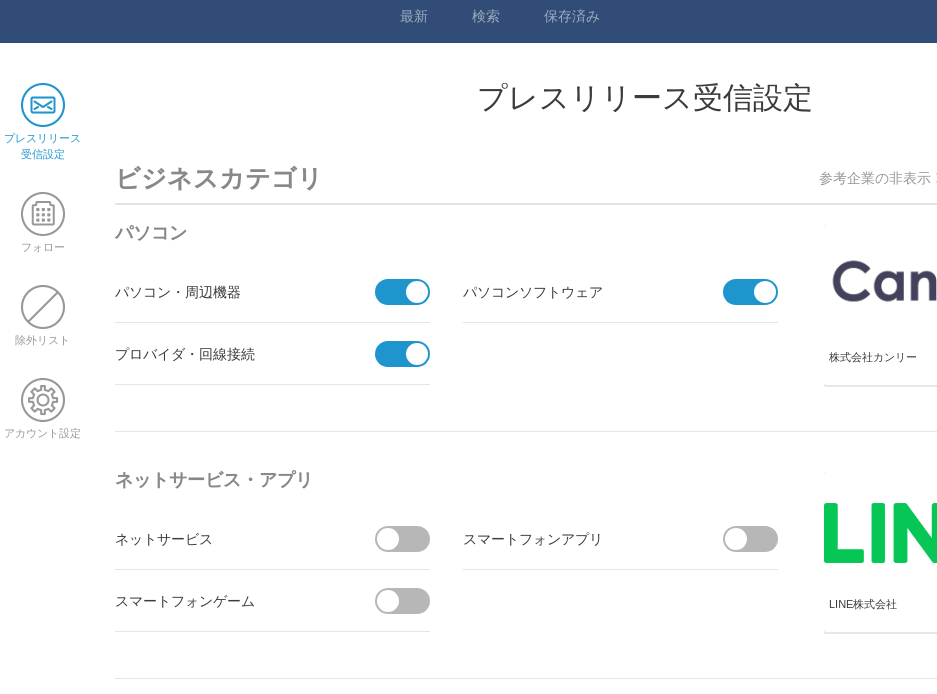 scroll, scrollTop: 0, scrollLeft: 0, axis: both 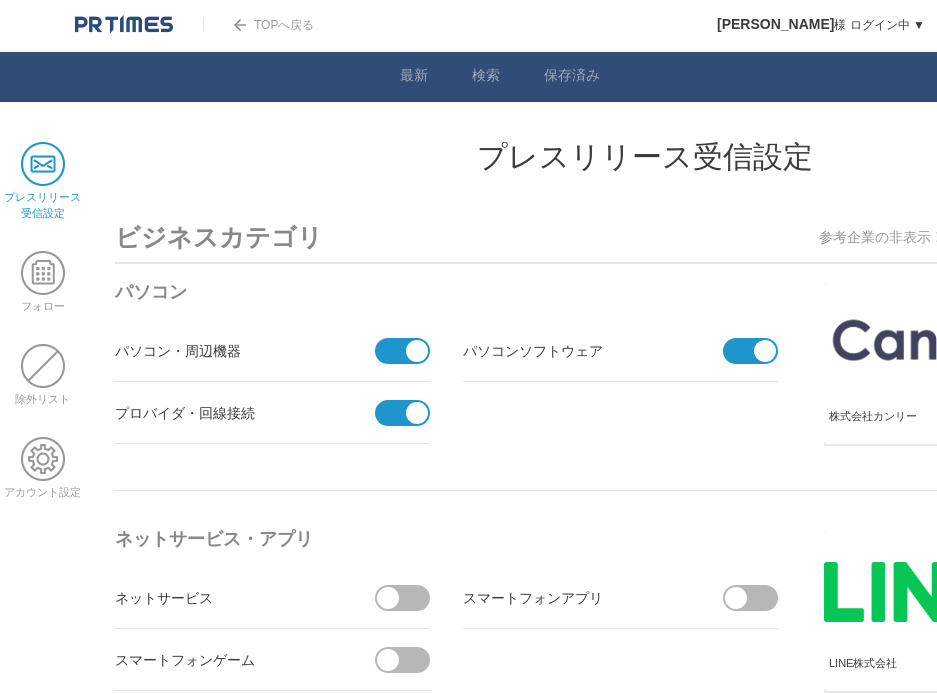 click at bounding box center (417, 413) 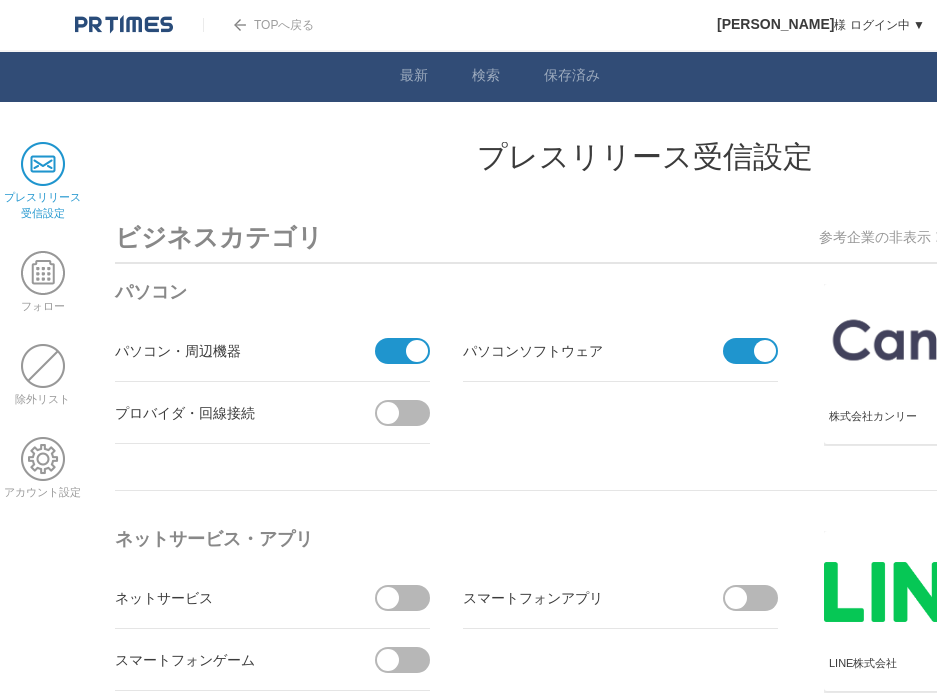 click at bounding box center [765, 351] 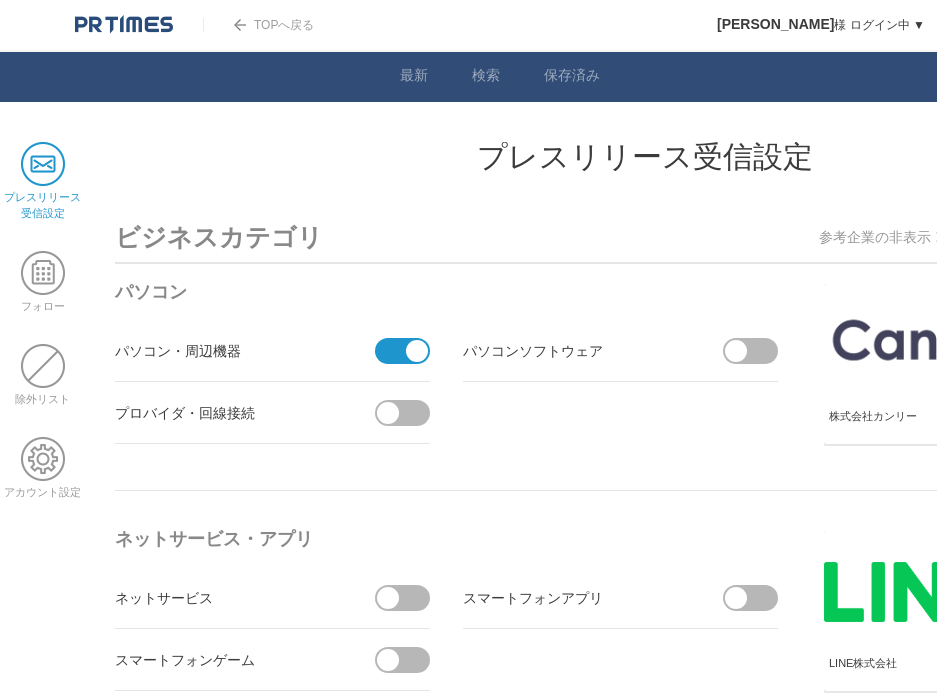 click at bounding box center [417, 351] 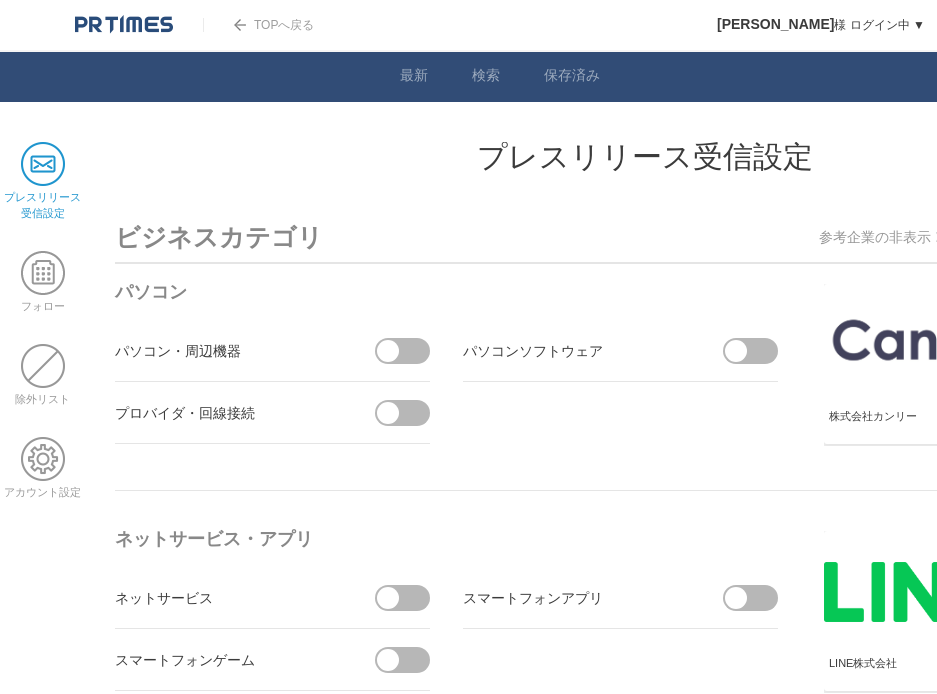 click at bounding box center [409, 351] 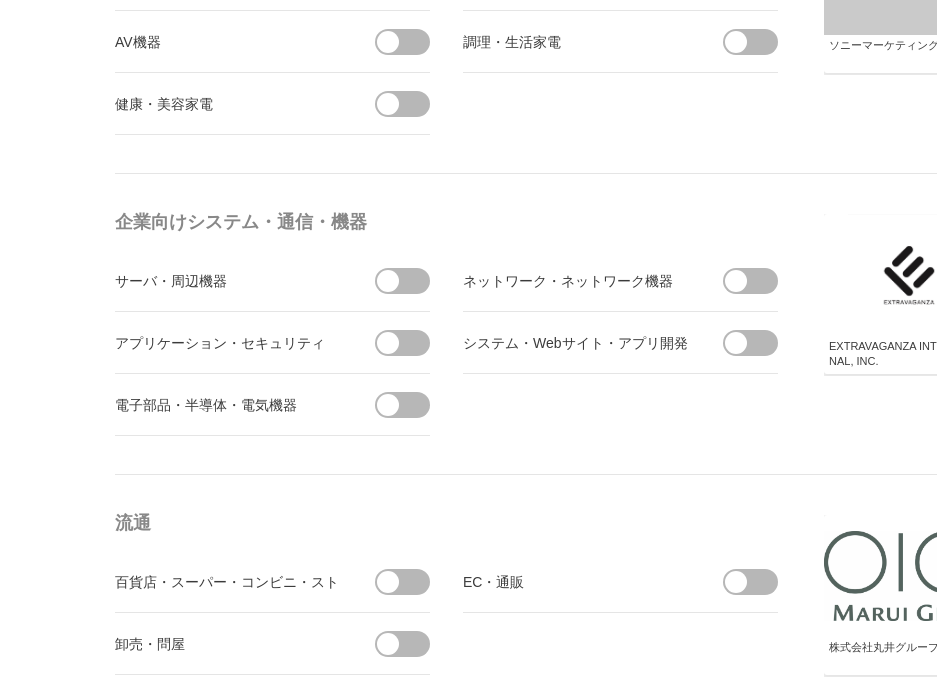 scroll, scrollTop: 866, scrollLeft: 0, axis: vertical 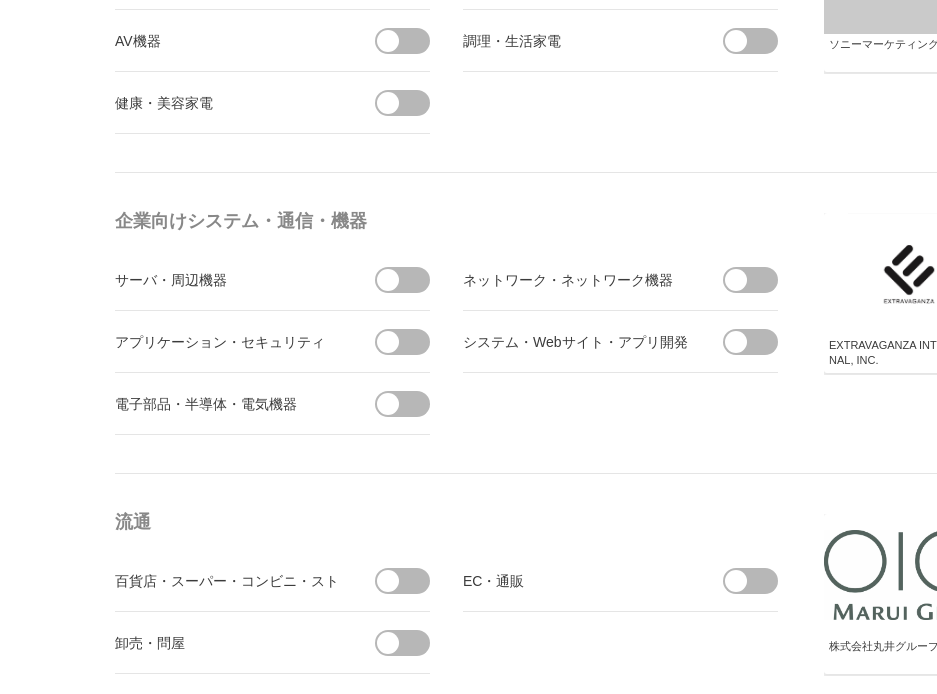click at bounding box center [409, 280] 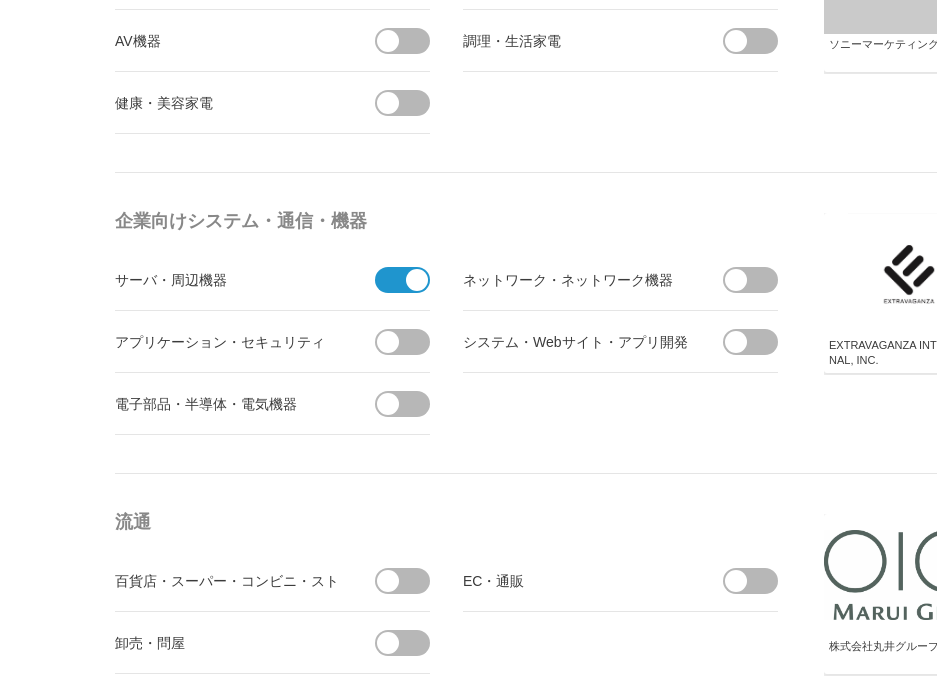 click at bounding box center [409, 342] 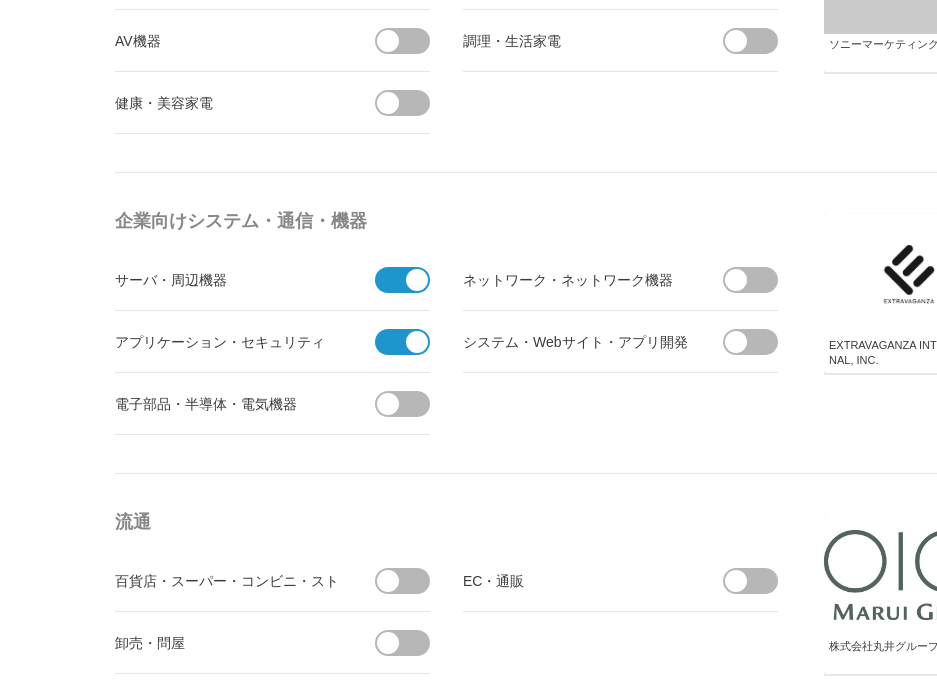 click at bounding box center (757, 342) 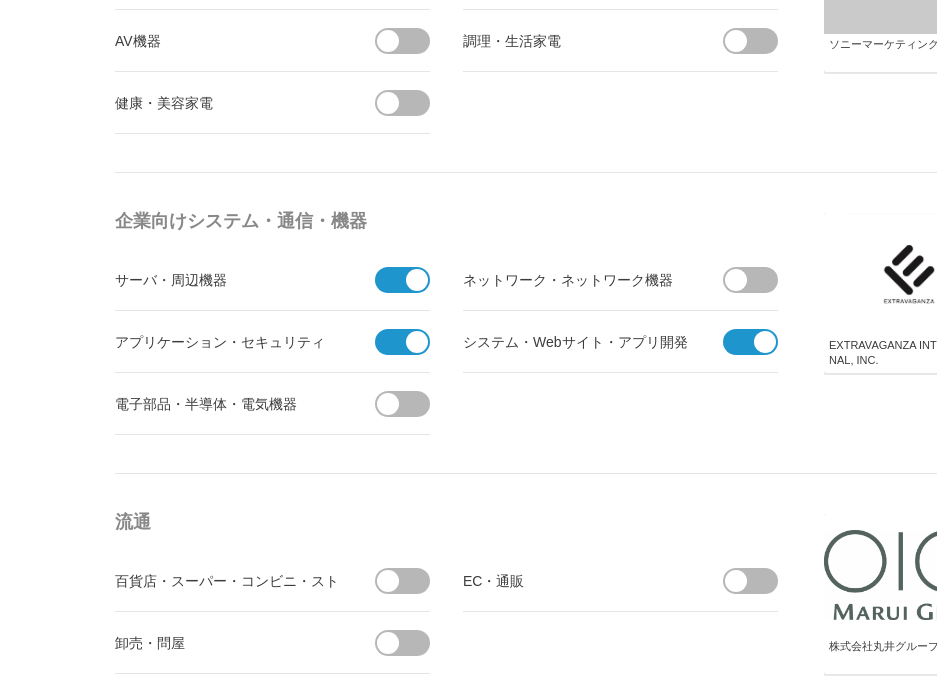 click at bounding box center (757, 280) 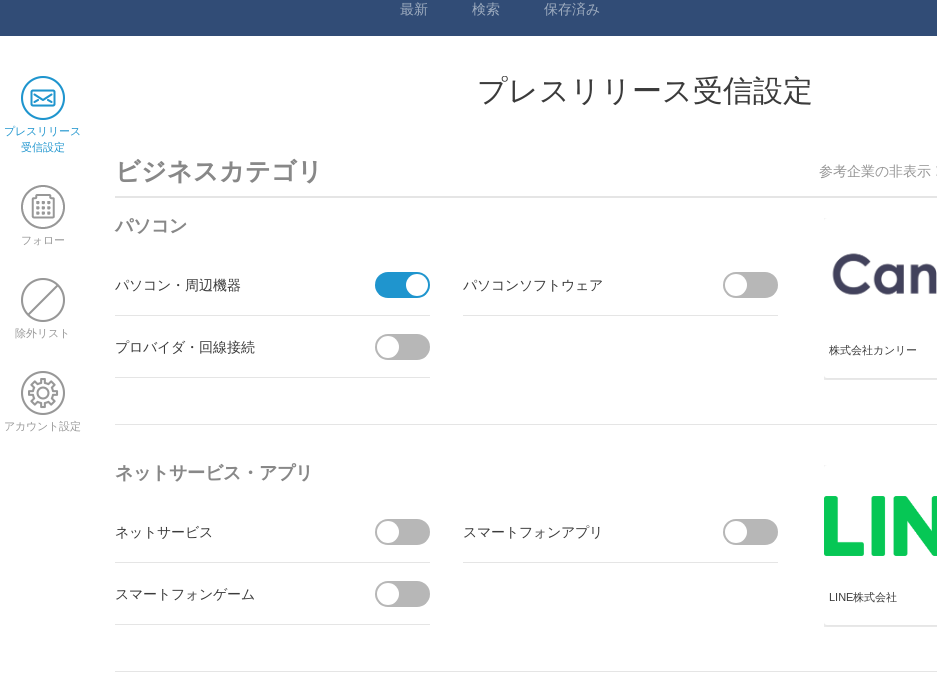 scroll, scrollTop: 0, scrollLeft: 0, axis: both 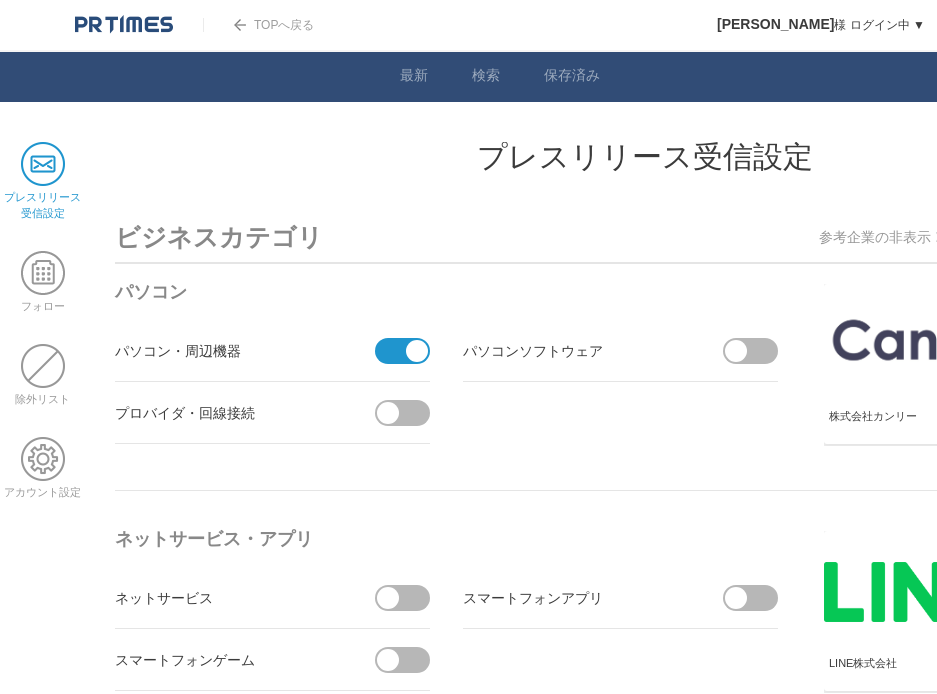 click at bounding box center (396, 351) 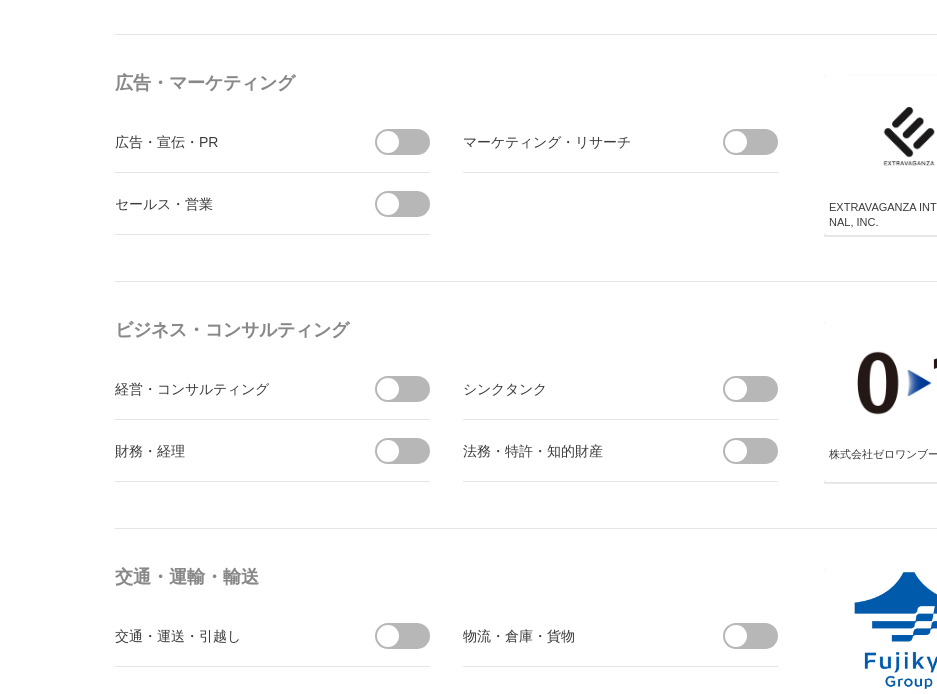 scroll, scrollTop: 5733, scrollLeft: 0, axis: vertical 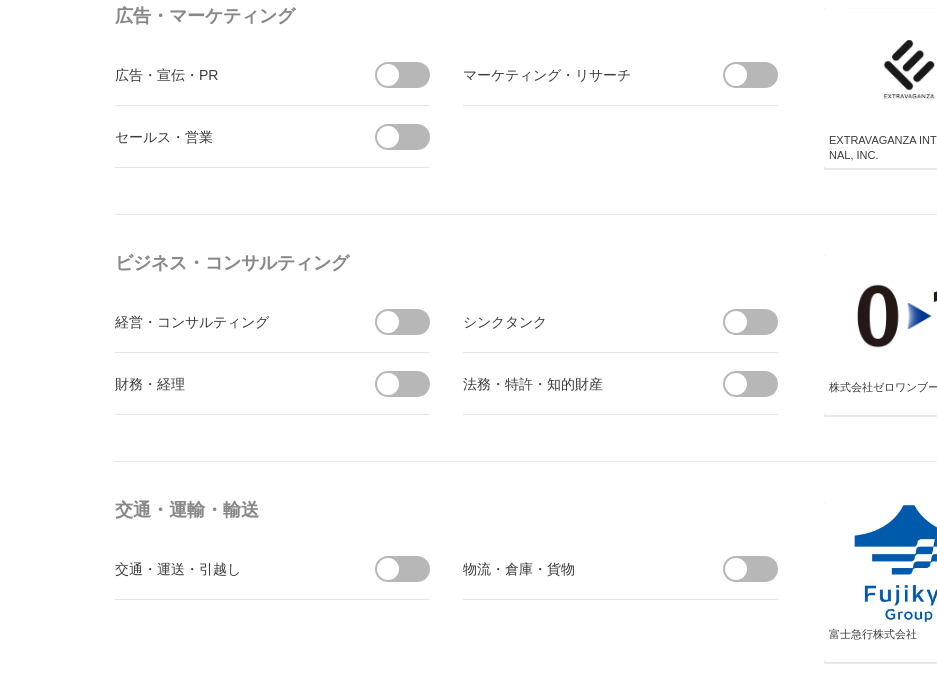 click at bounding box center (388, 322) 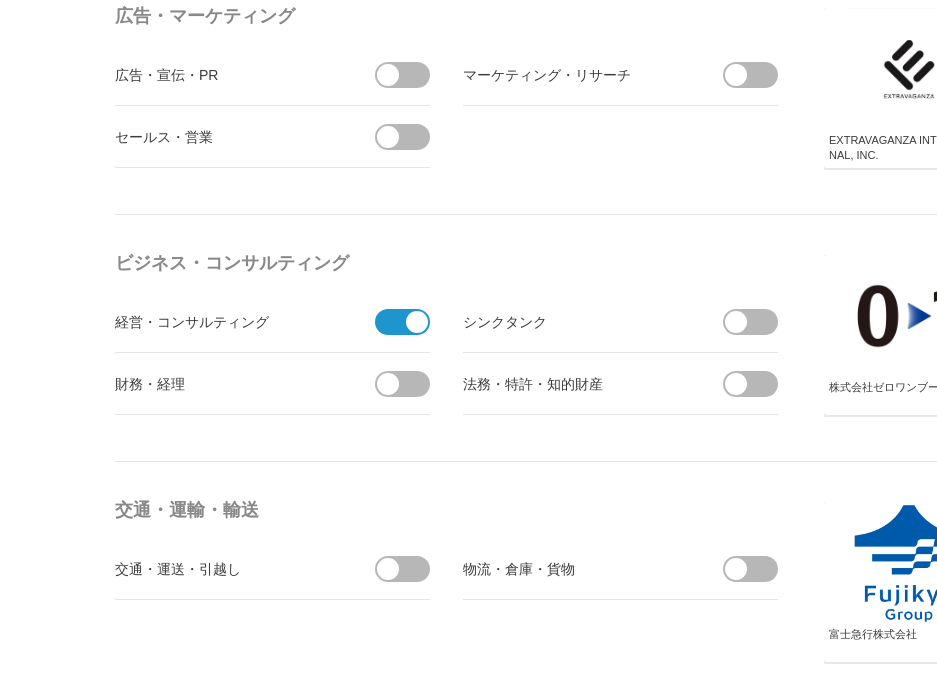 click at bounding box center (757, 322) 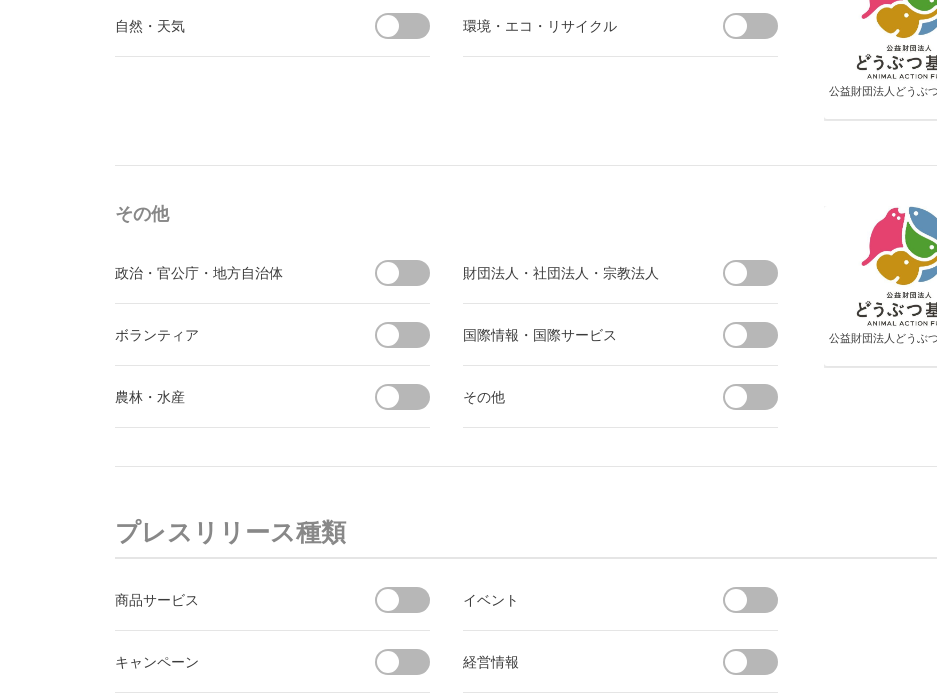 scroll, scrollTop: 6800, scrollLeft: 0, axis: vertical 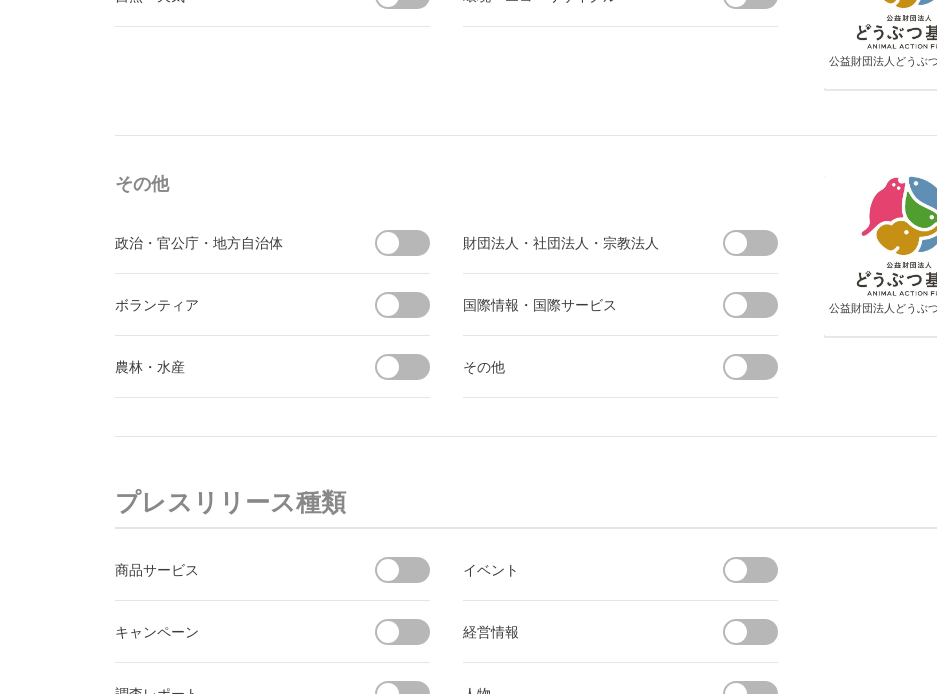 click at bounding box center [409, 243] 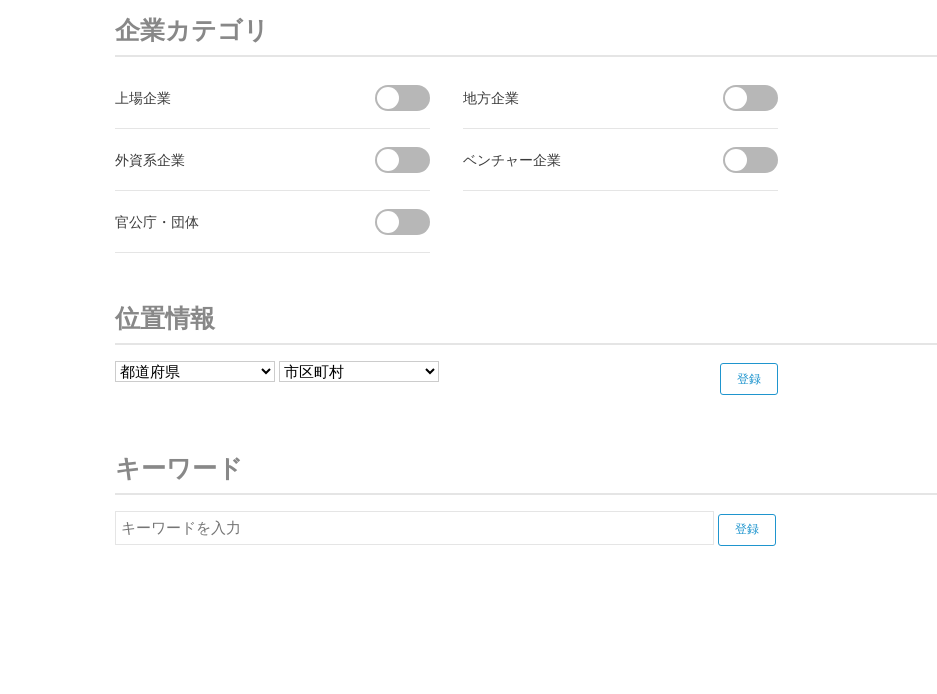 scroll, scrollTop: 7661, scrollLeft: 0, axis: vertical 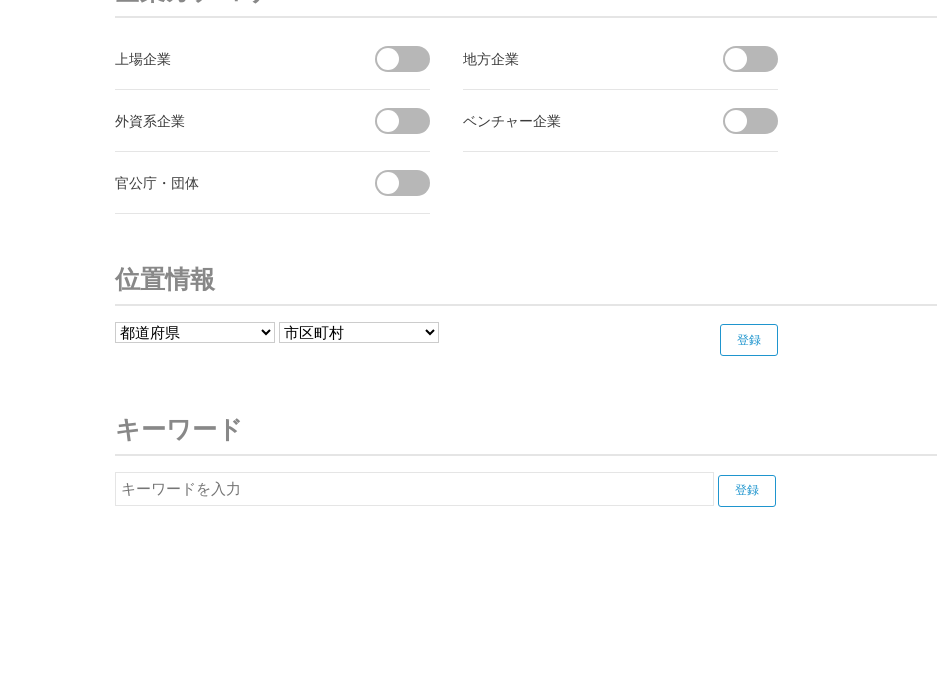 click at bounding box center [409, 183] 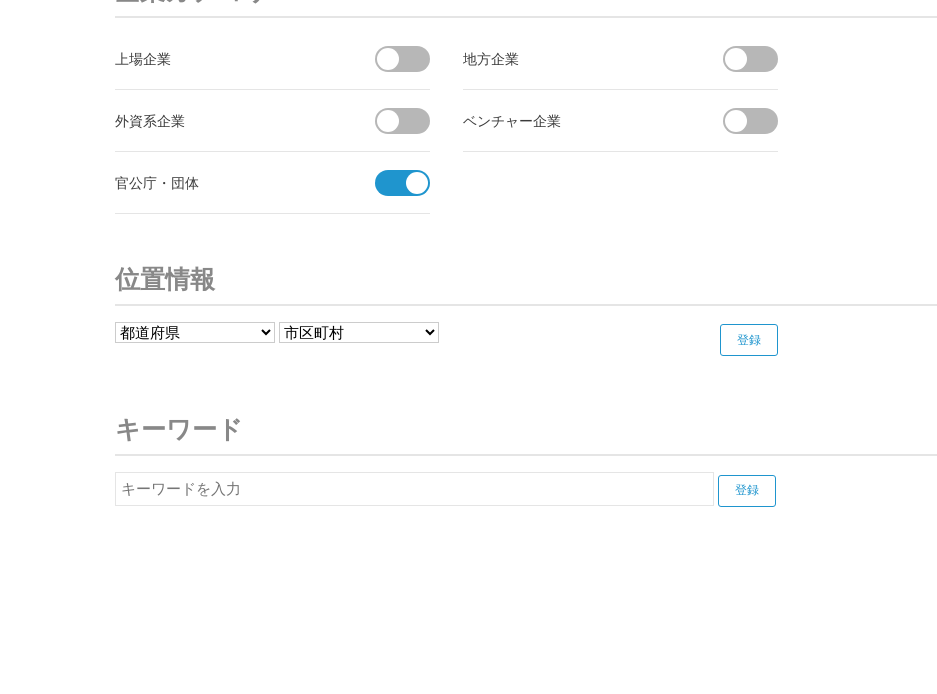 click on "都道府県
北海道
青森県
岩手県
宮城県
秋田県
山形県
福島県
茨城県
栃木県
群馬県
埼玉県
千葉県
東京都
神奈川県
新潟県
富山県 石川県 福井県" at bounding box center [195, 332] 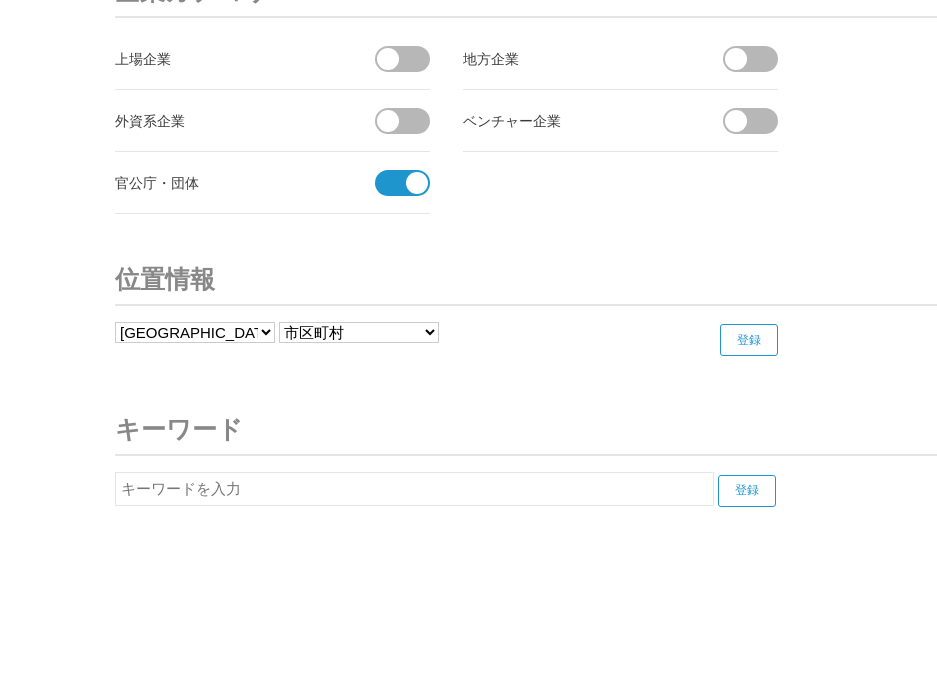 click on "都道府県
北海道
青森県
岩手県
宮城県
秋田県
山形県
福島県
茨城県
栃木県
群馬県
埼玉県
千葉県
東京都
神奈川県
新潟県
富山県 石川県 福井県" at bounding box center [195, 332] 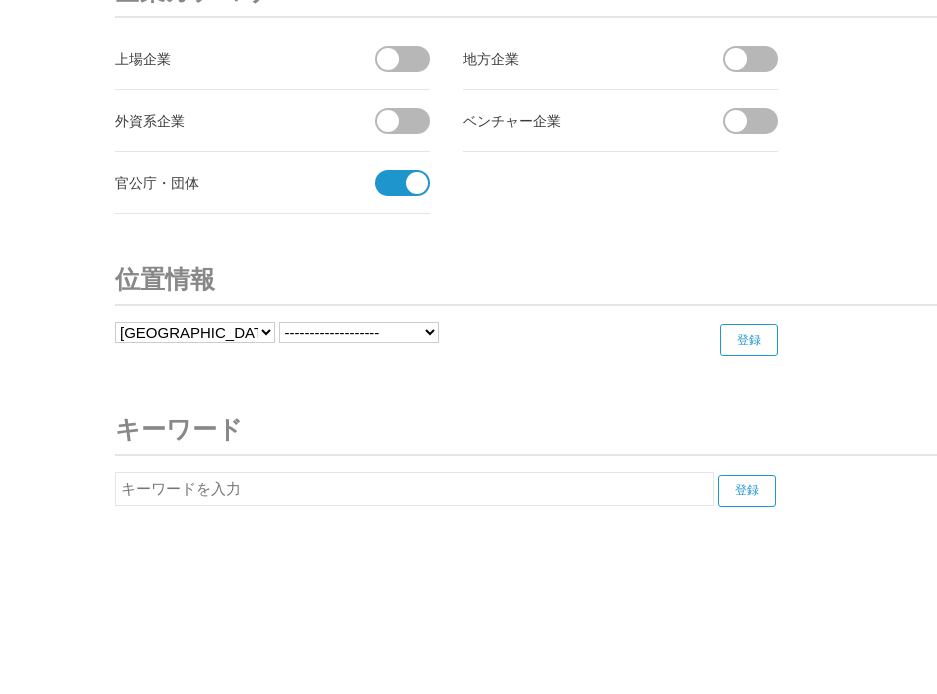 click on "------------------- 長崎市 佐世保市 島原市 諫早市 大村市 平戸市 松浦市 対馬市 壱岐市 五島市 西海市 雲仙市 南島原市 長与町 時津町 東彼杵町 川棚町 波佐見町 小値賀町 江迎町 鹿町町 佐々町 新上五島町" at bounding box center (359, 332) 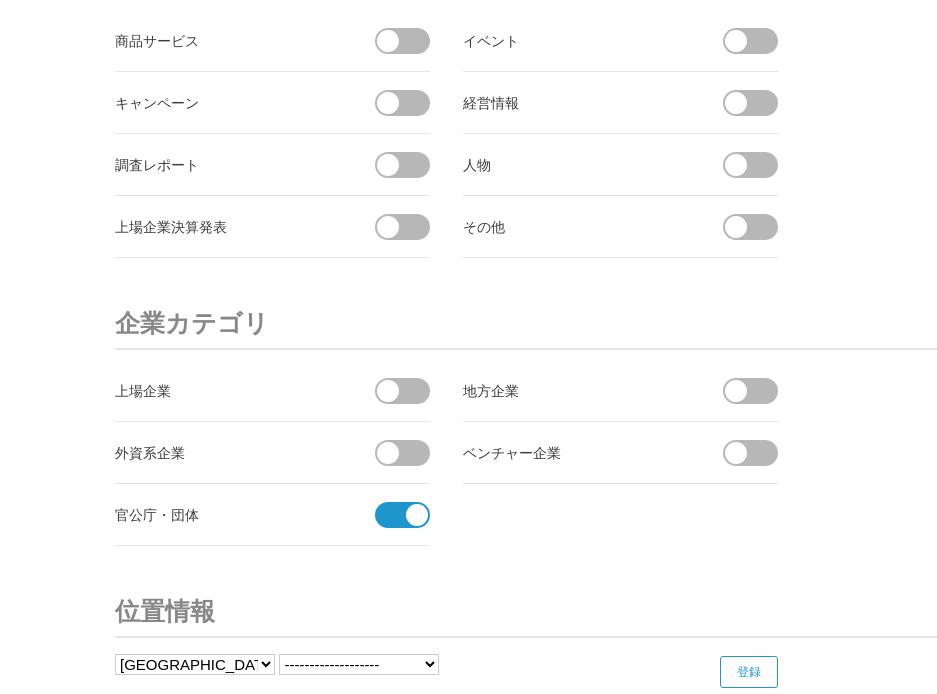 scroll, scrollTop: 7323, scrollLeft: 0, axis: vertical 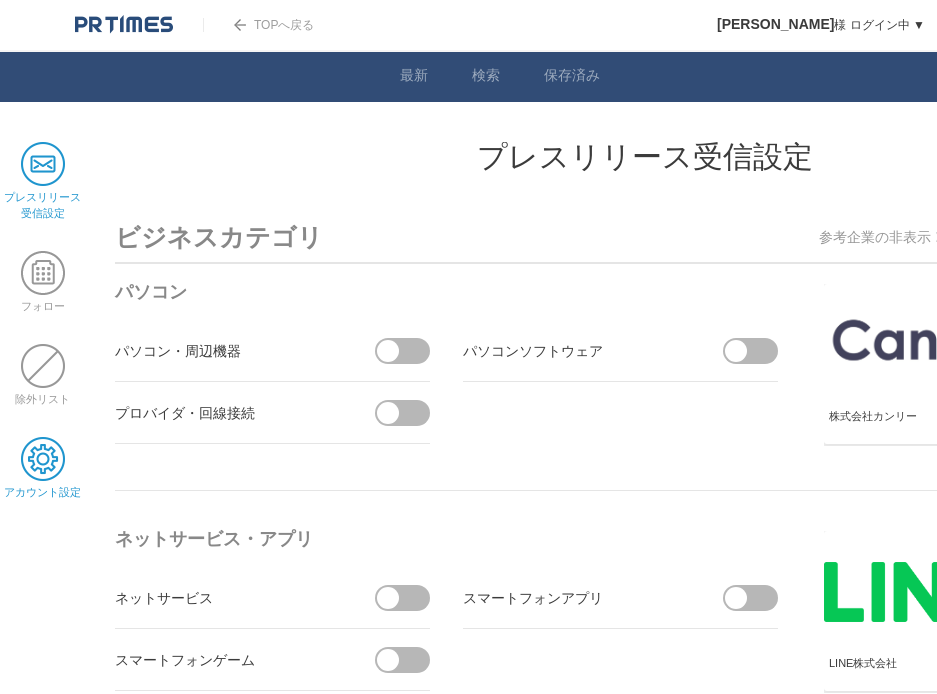 click at bounding box center (43, 459) 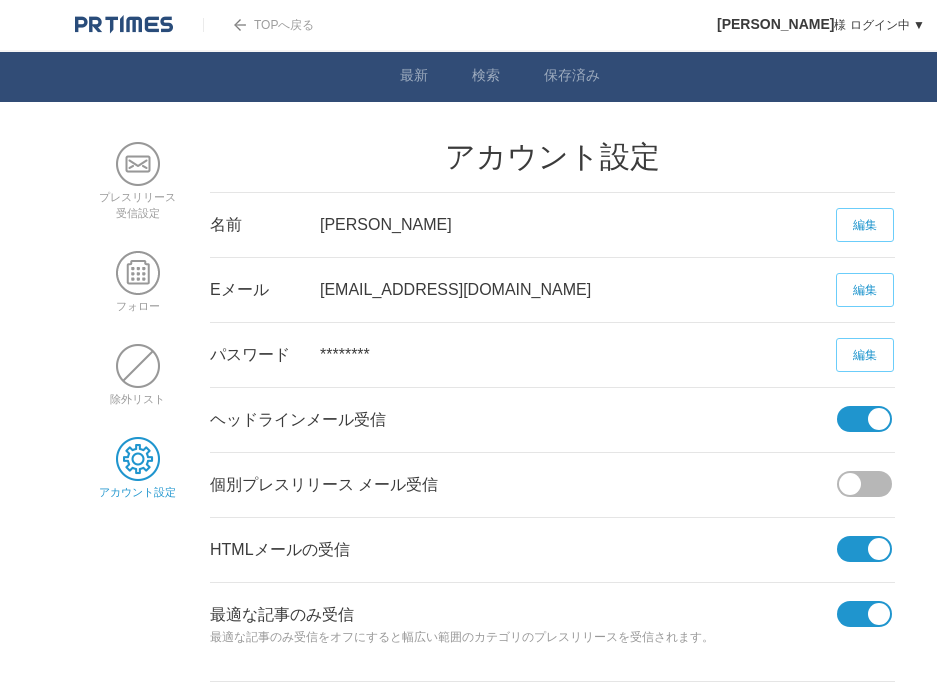 scroll, scrollTop: 0, scrollLeft: 0, axis: both 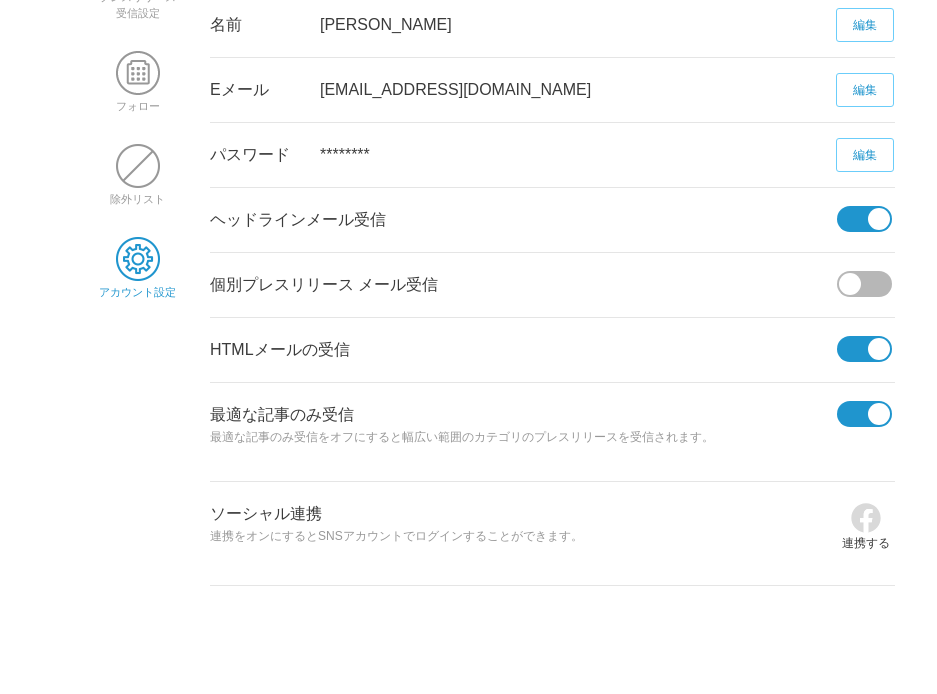 click at bounding box center [858, 349] 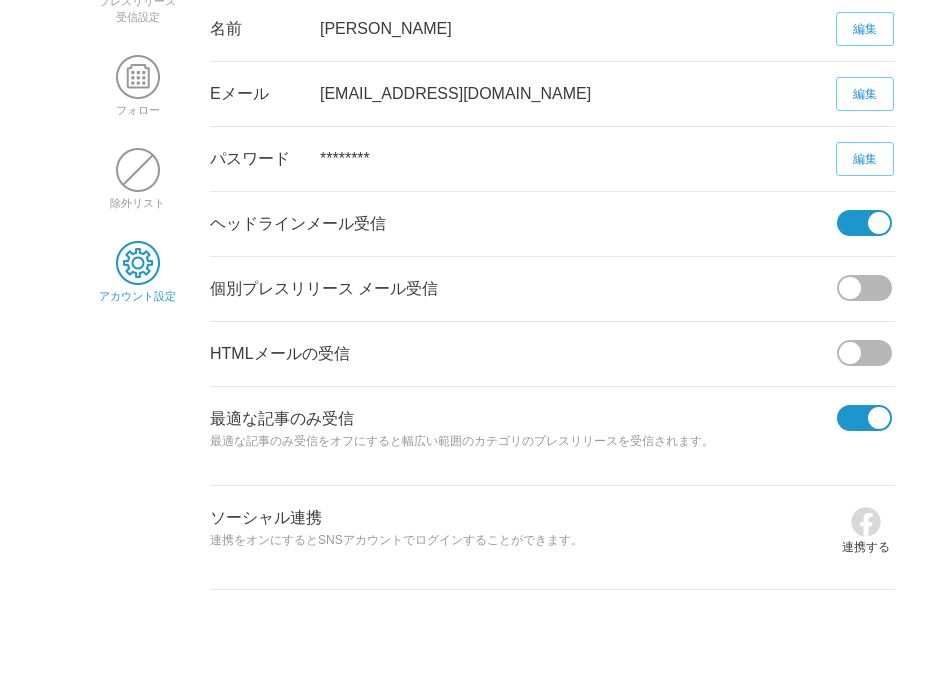 scroll, scrollTop: 175, scrollLeft: 0, axis: vertical 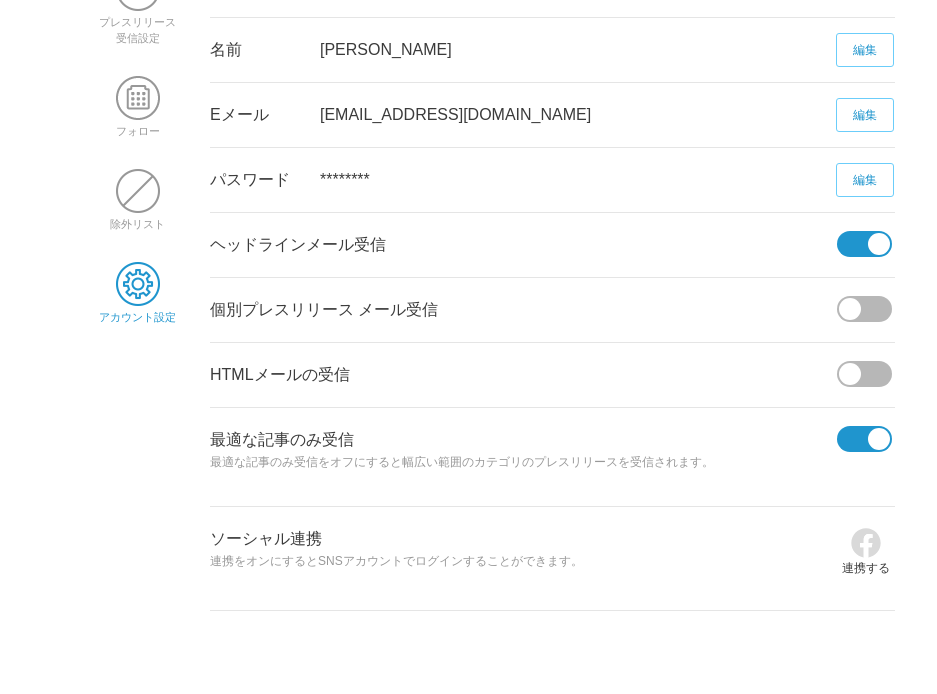 click at bounding box center [850, 309] 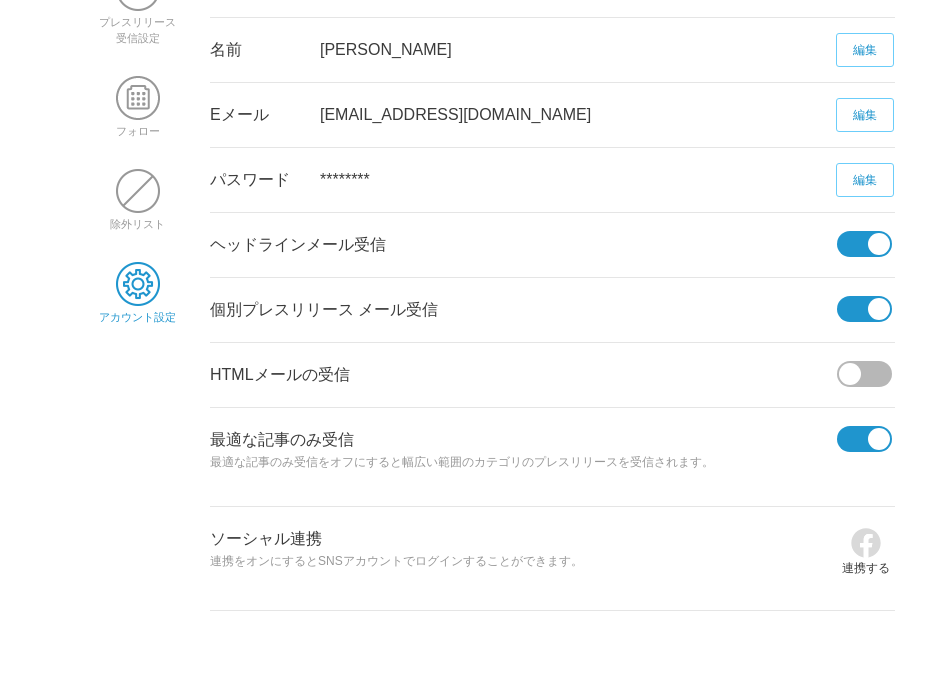 click at bounding box center [858, 244] 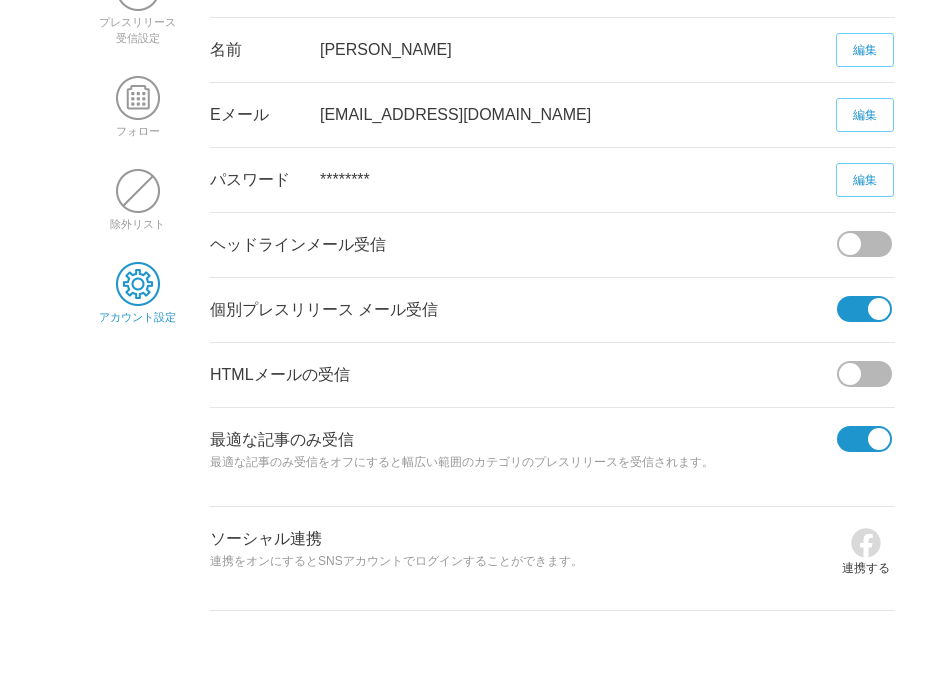 click at bounding box center [850, 244] 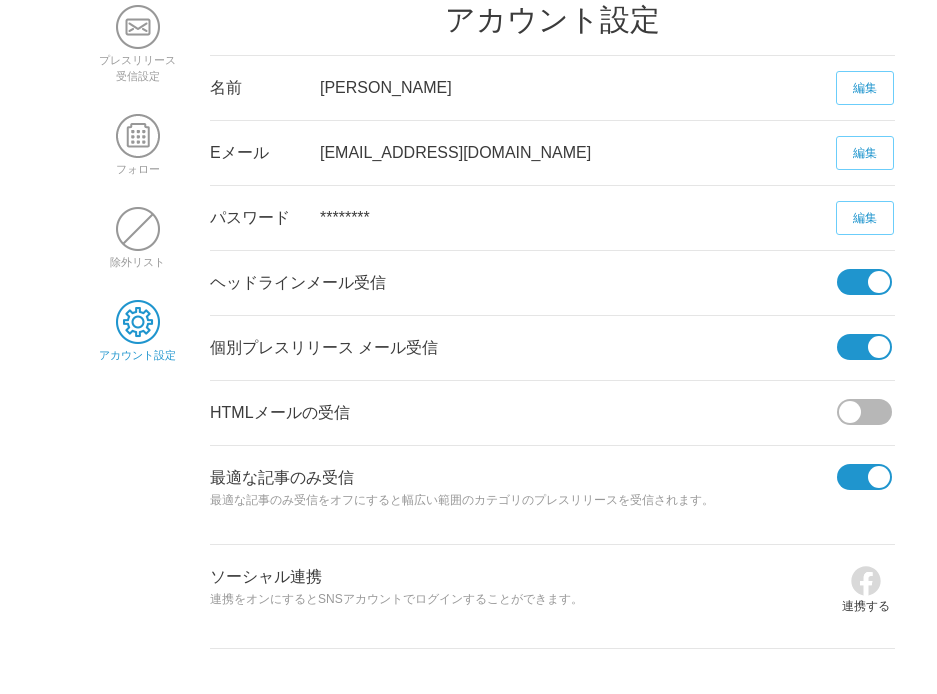 scroll, scrollTop: 0, scrollLeft: 0, axis: both 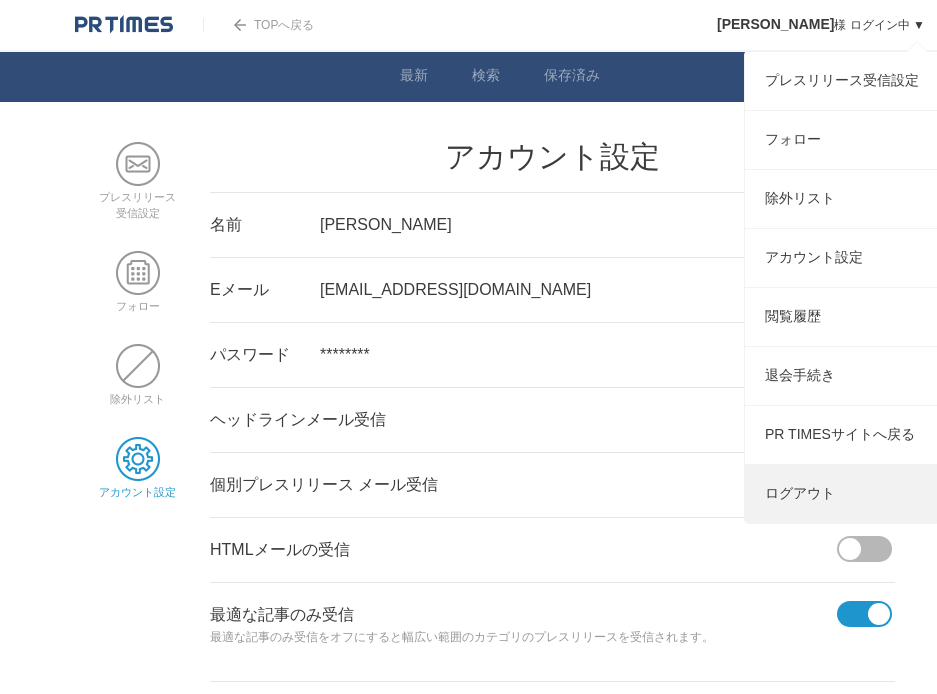 click on "ログアウト" at bounding box center (842, 494) 